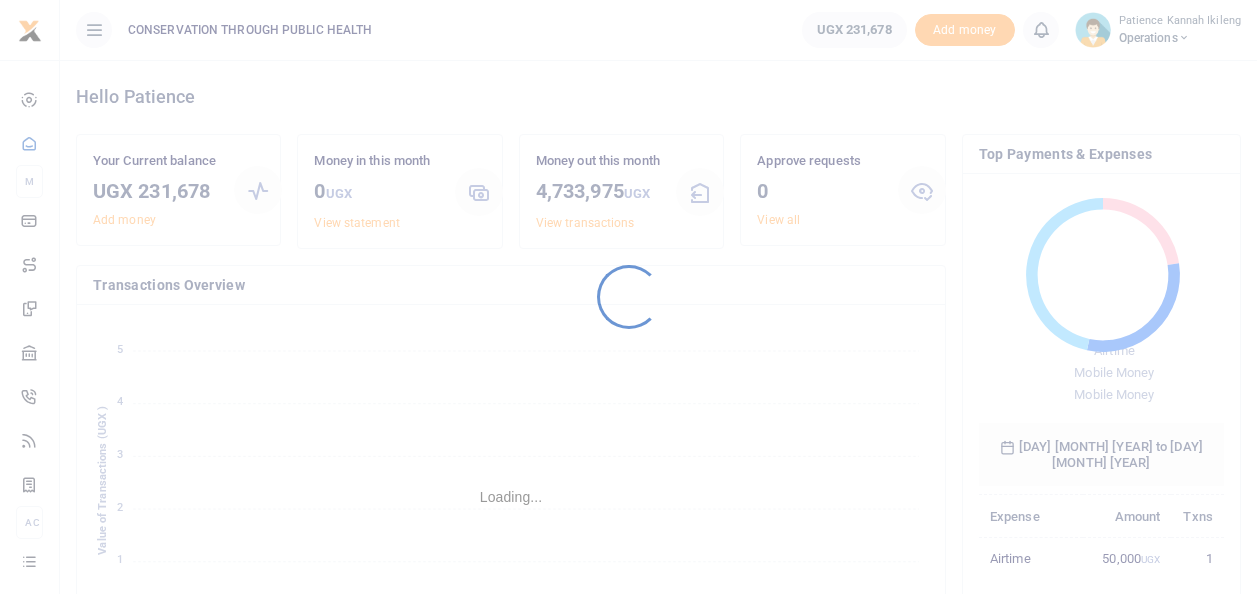 scroll, scrollTop: 0, scrollLeft: 0, axis: both 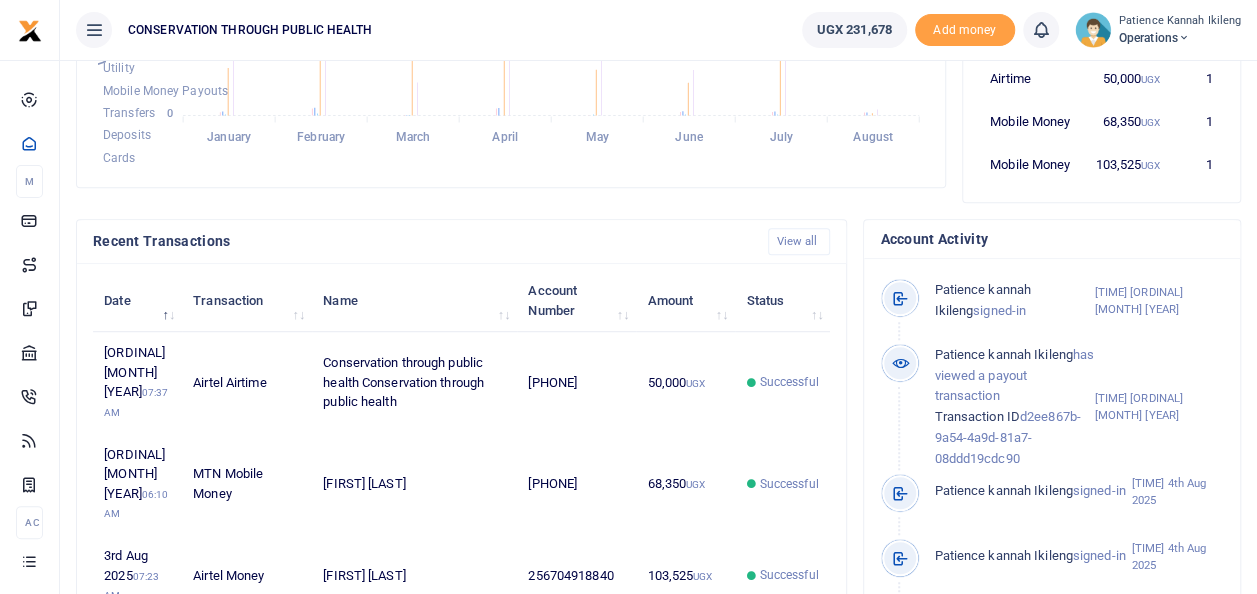 click at bounding box center [1184, 38] 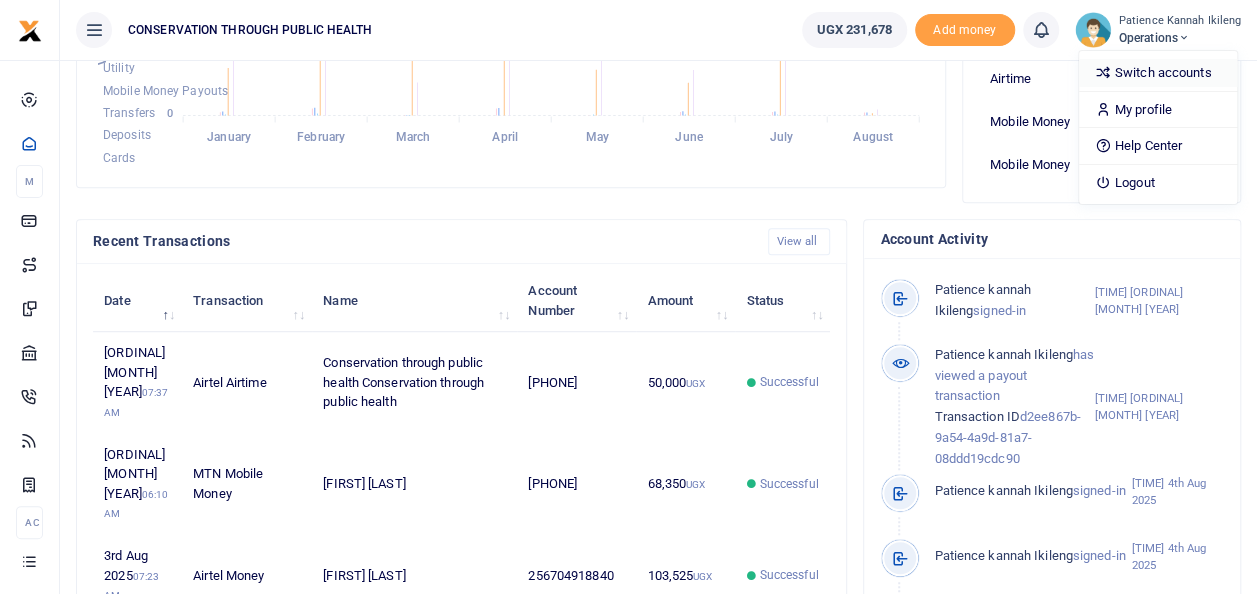 click on "Switch accounts" at bounding box center [1158, 73] 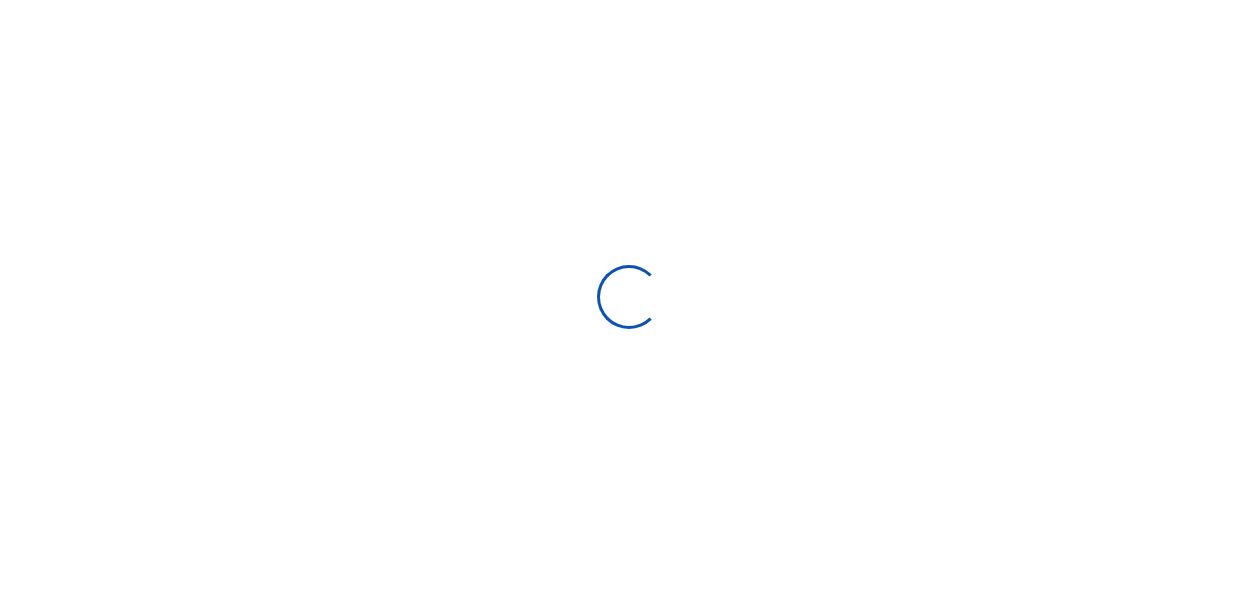 scroll, scrollTop: 0, scrollLeft: 0, axis: both 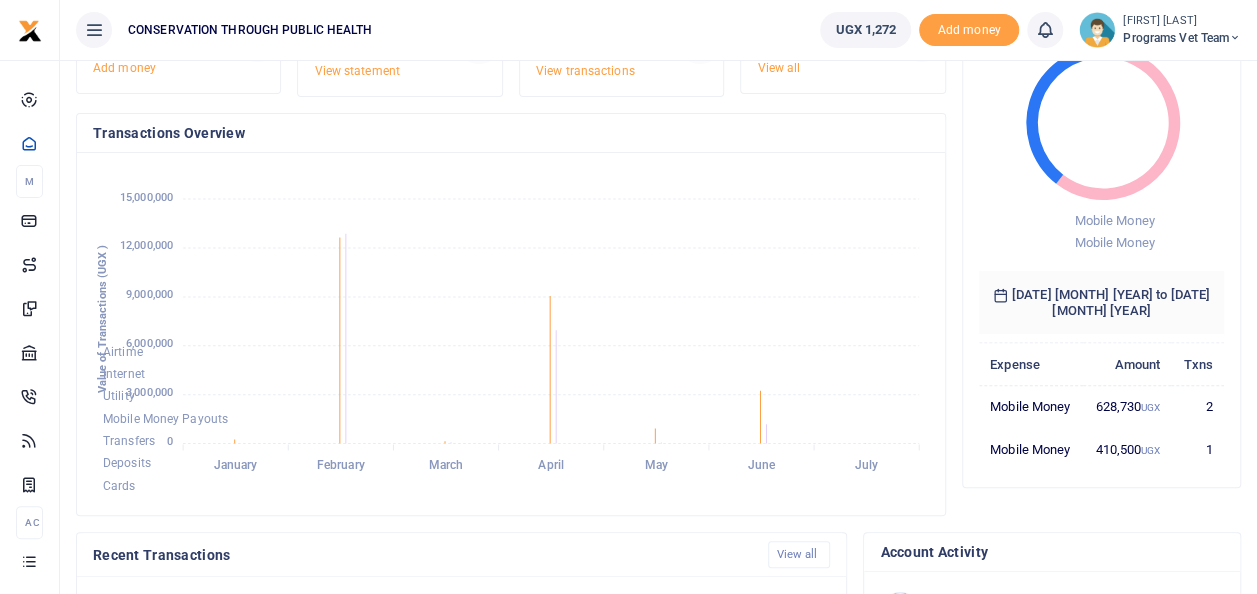 click at bounding box center (1235, 38) 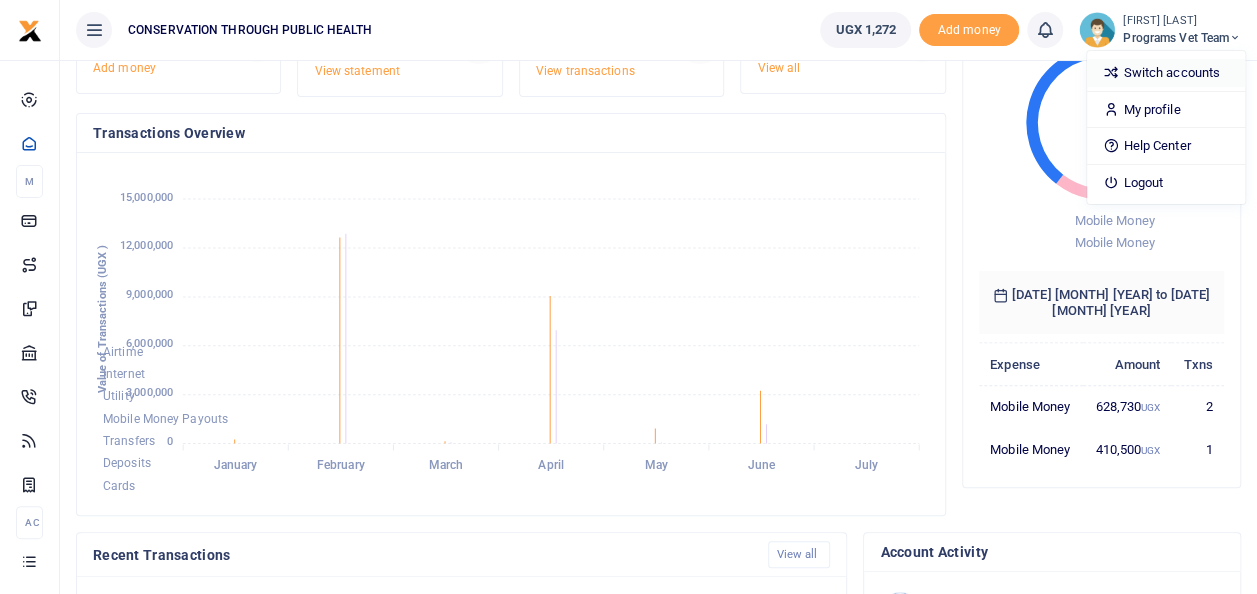 click on "Switch accounts" at bounding box center [1166, 73] 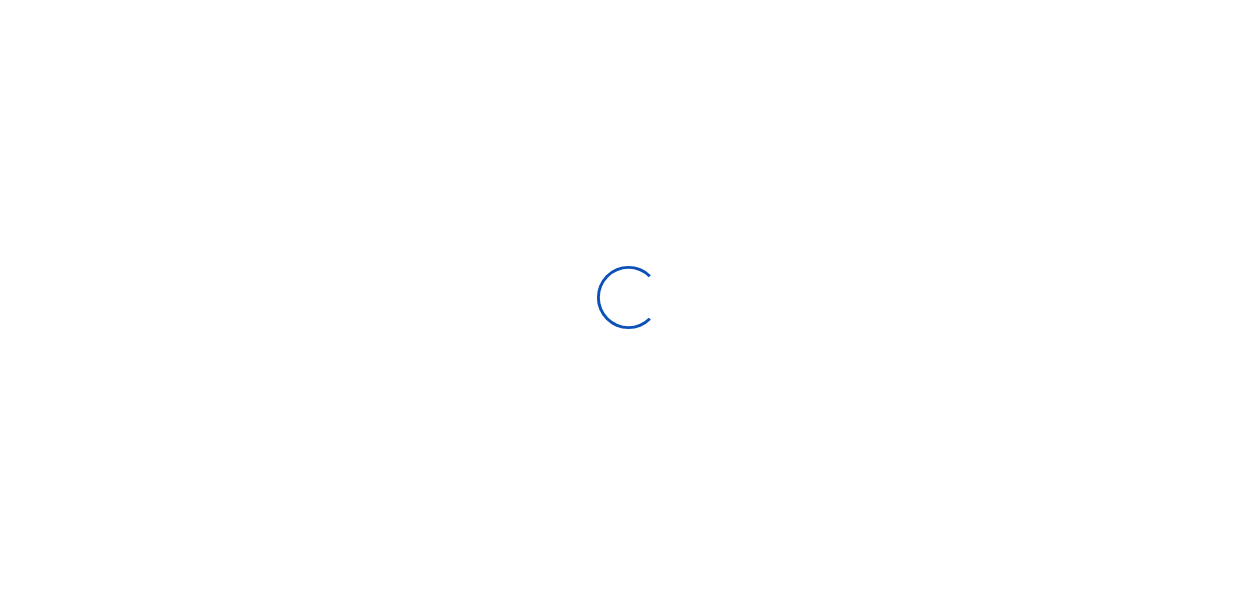 scroll, scrollTop: 0, scrollLeft: 0, axis: both 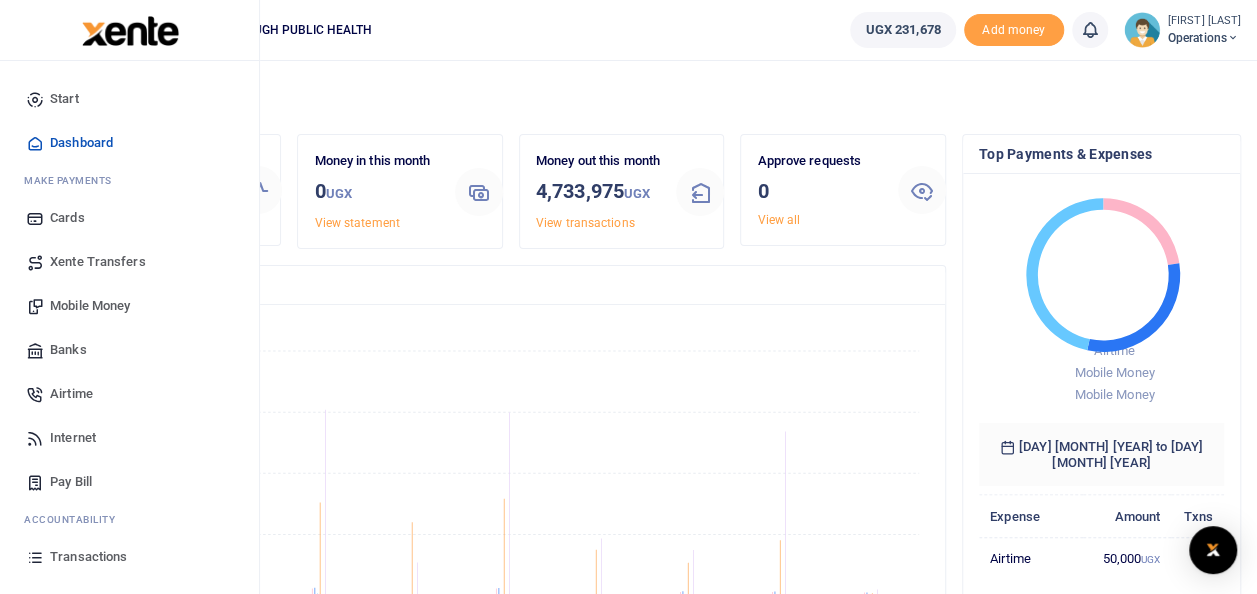 click on "Mobile Money" at bounding box center (129, 306) 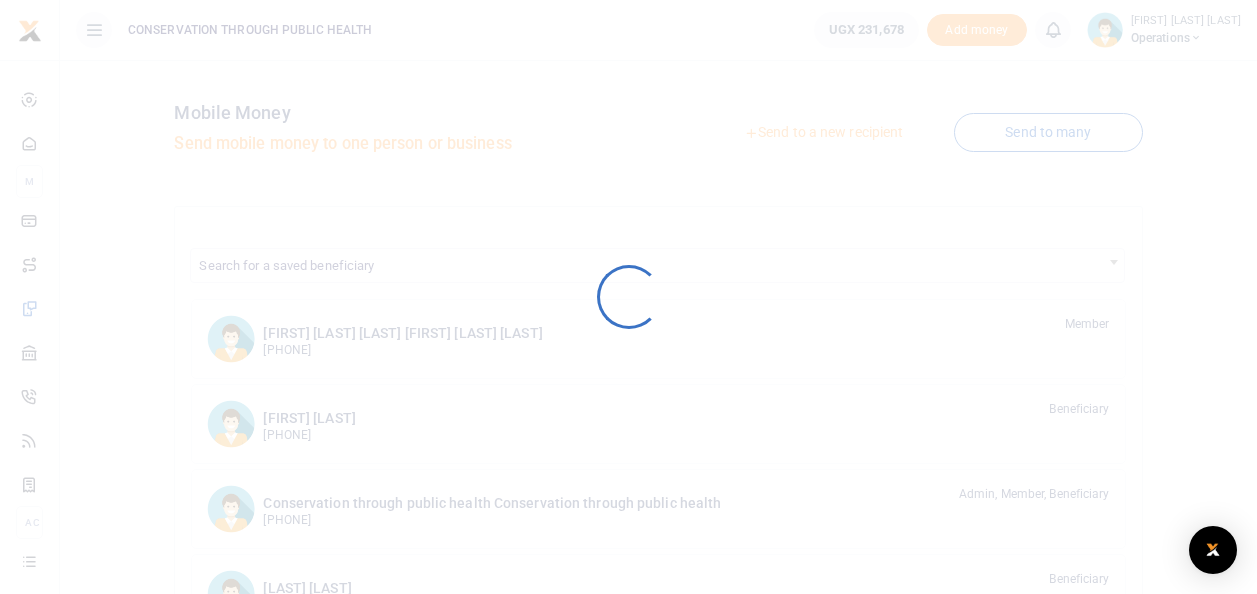 scroll, scrollTop: 0, scrollLeft: 0, axis: both 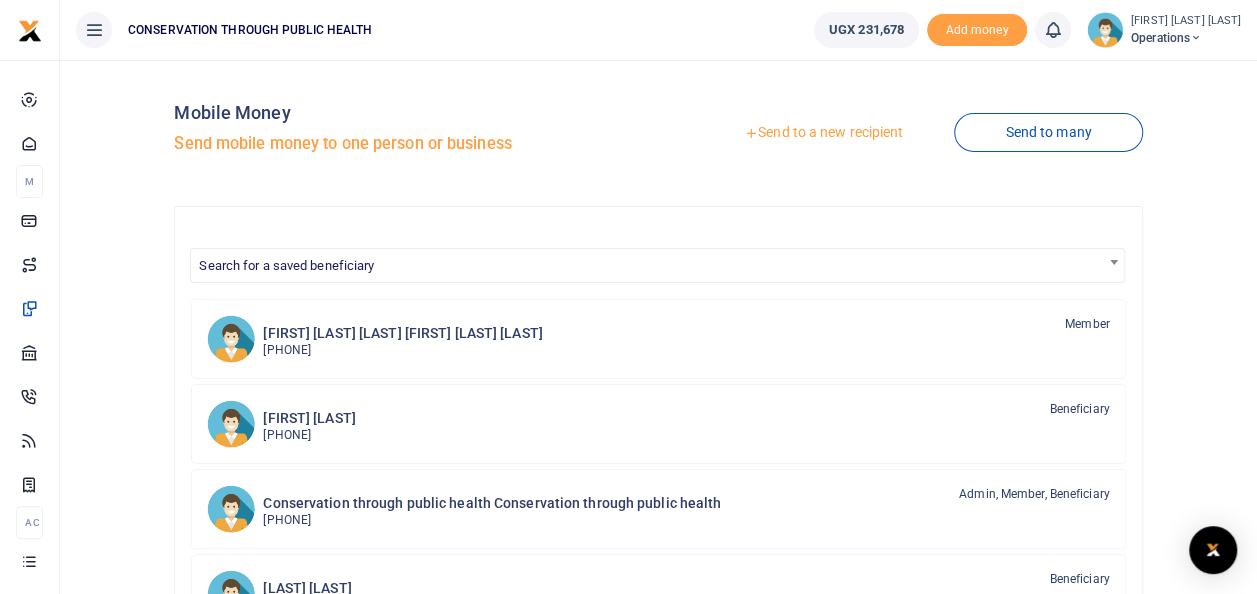 click on "Send to a new recipient" at bounding box center (823, 133) 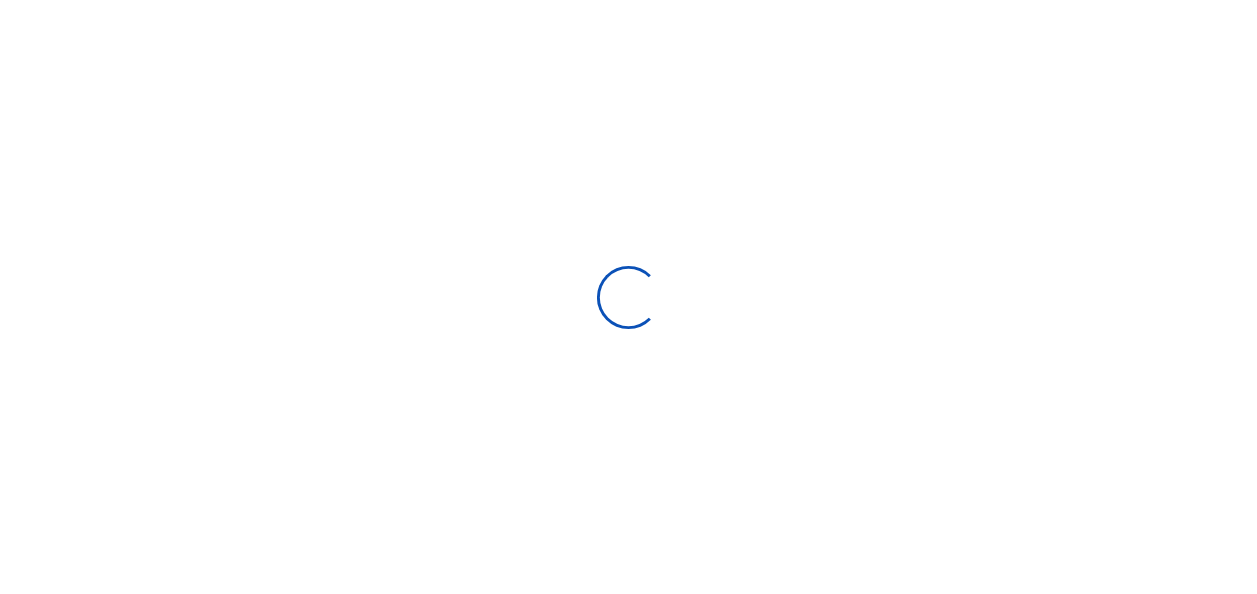 scroll, scrollTop: 0, scrollLeft: 0, axis: both 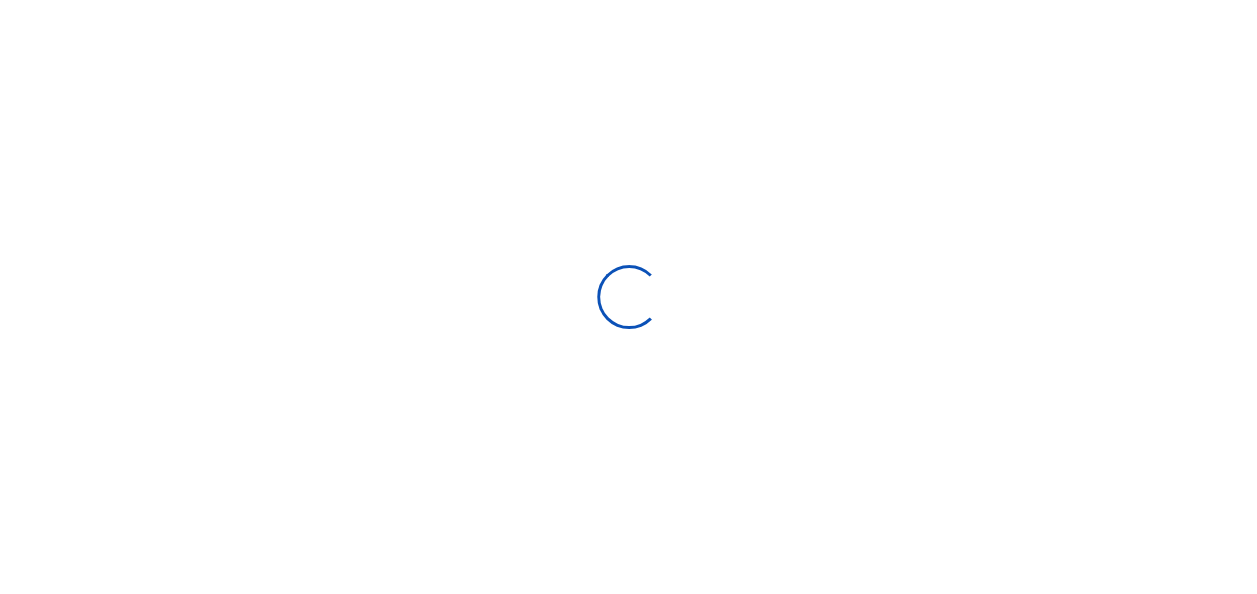 select 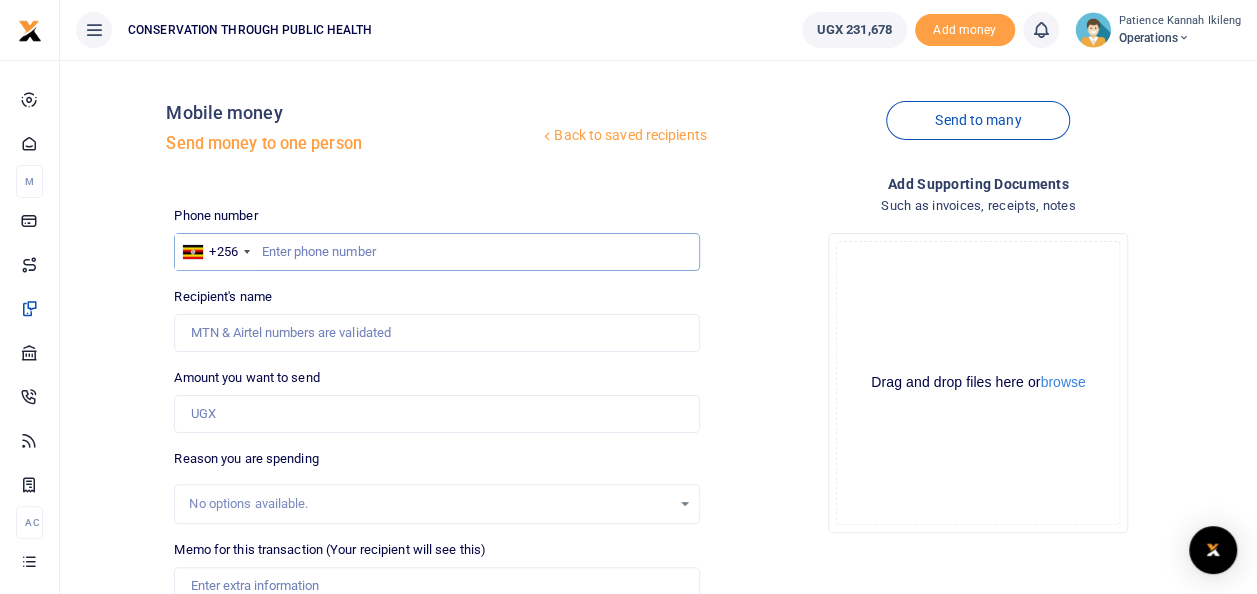 click at bounding box center (436, 252) 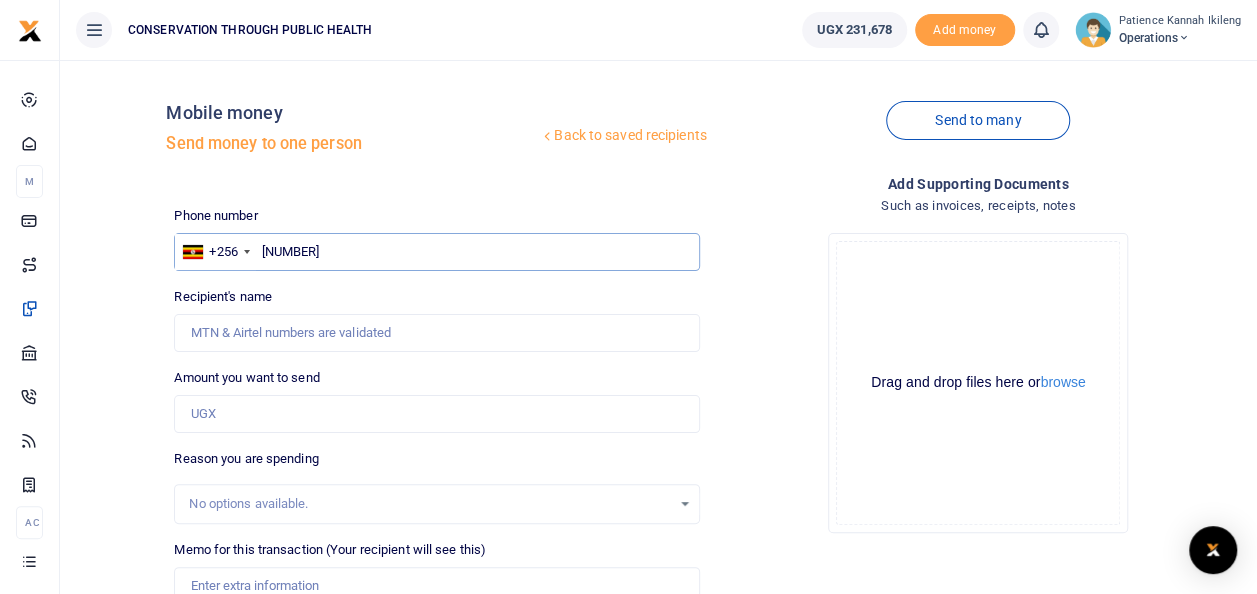 type on "[NUMBER]" 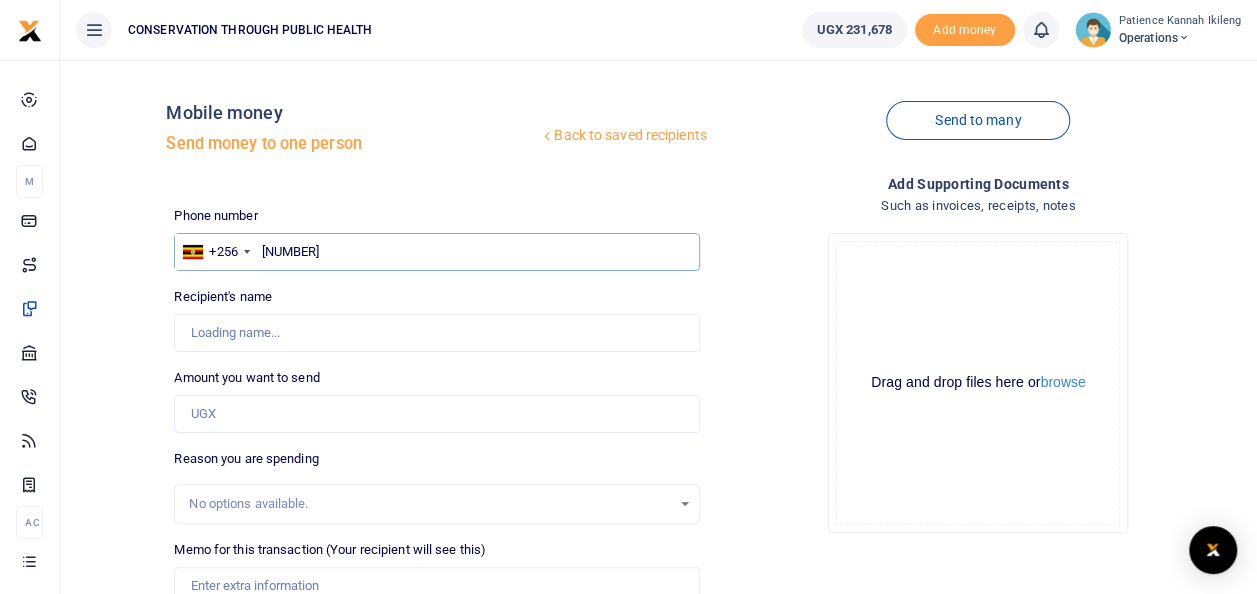 type on "[FIRST] [LAST]" 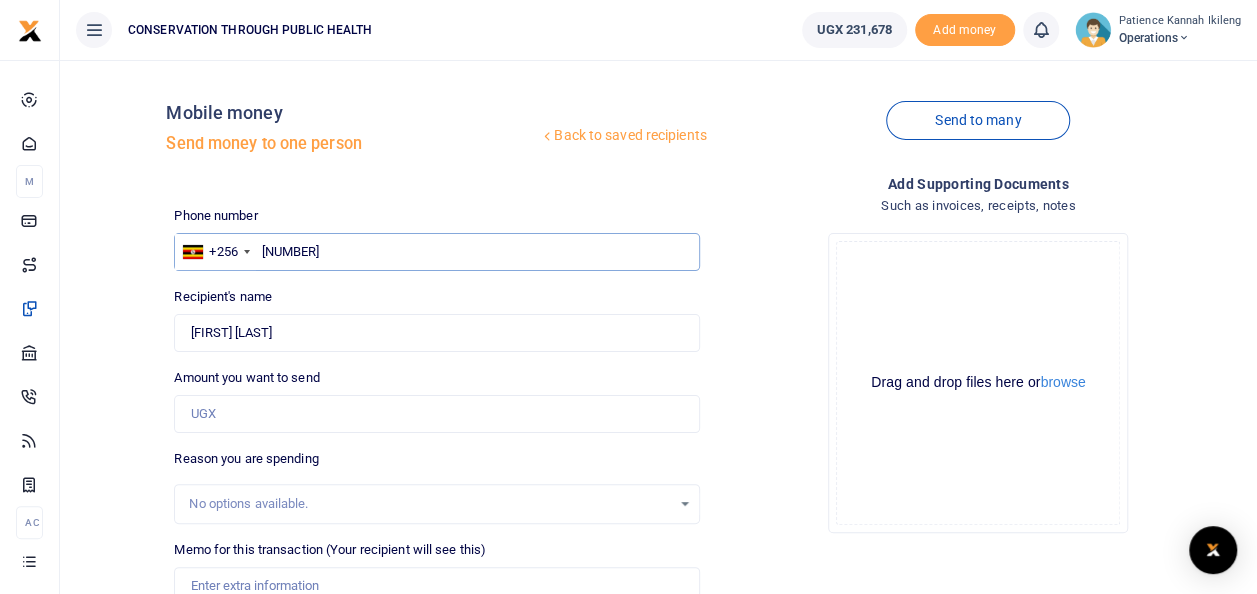 type on "[NUMBER]" 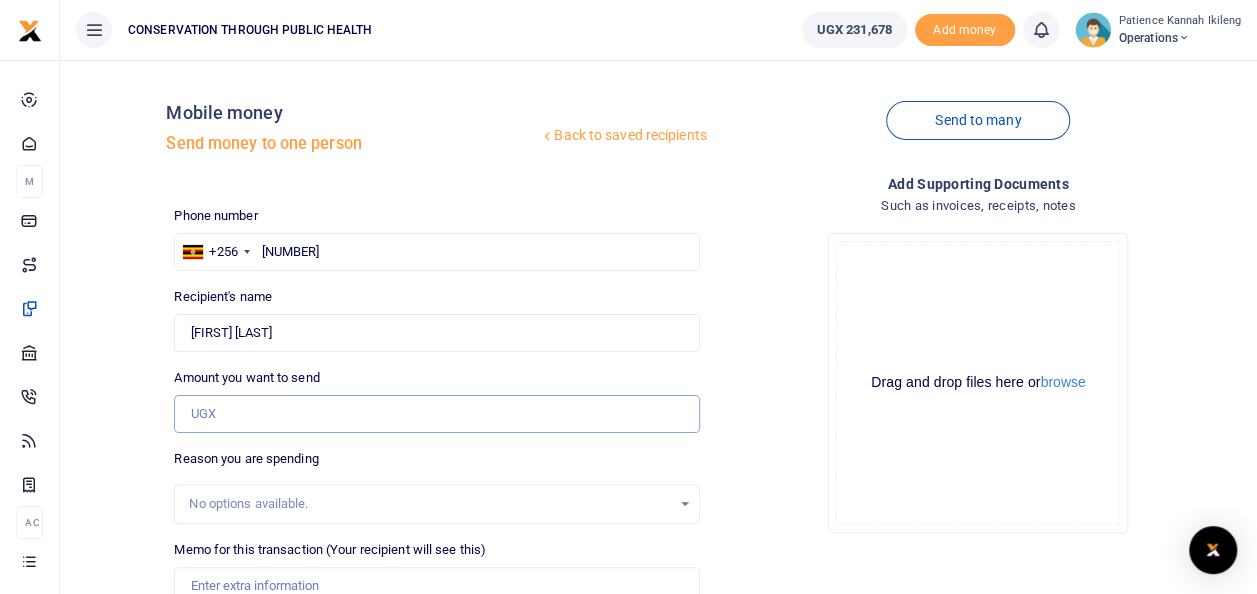 click on "Amount you want to send" at bounding box center (436, 414) 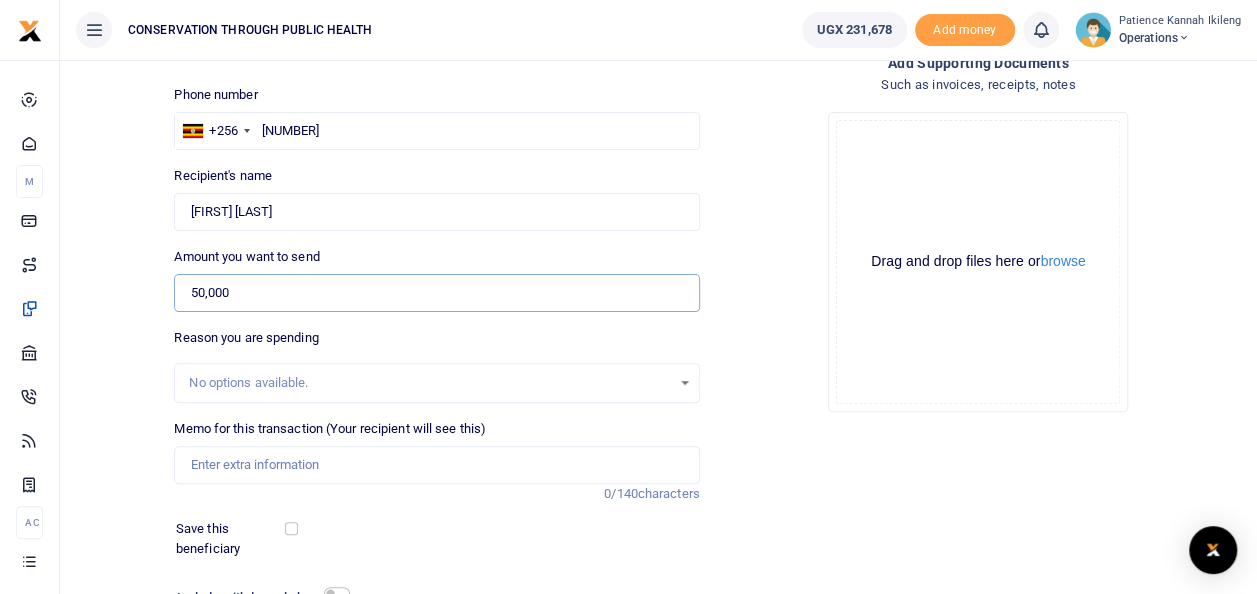 scroll, scrollTop: 290, scrollLeft: 0, axis: vertical 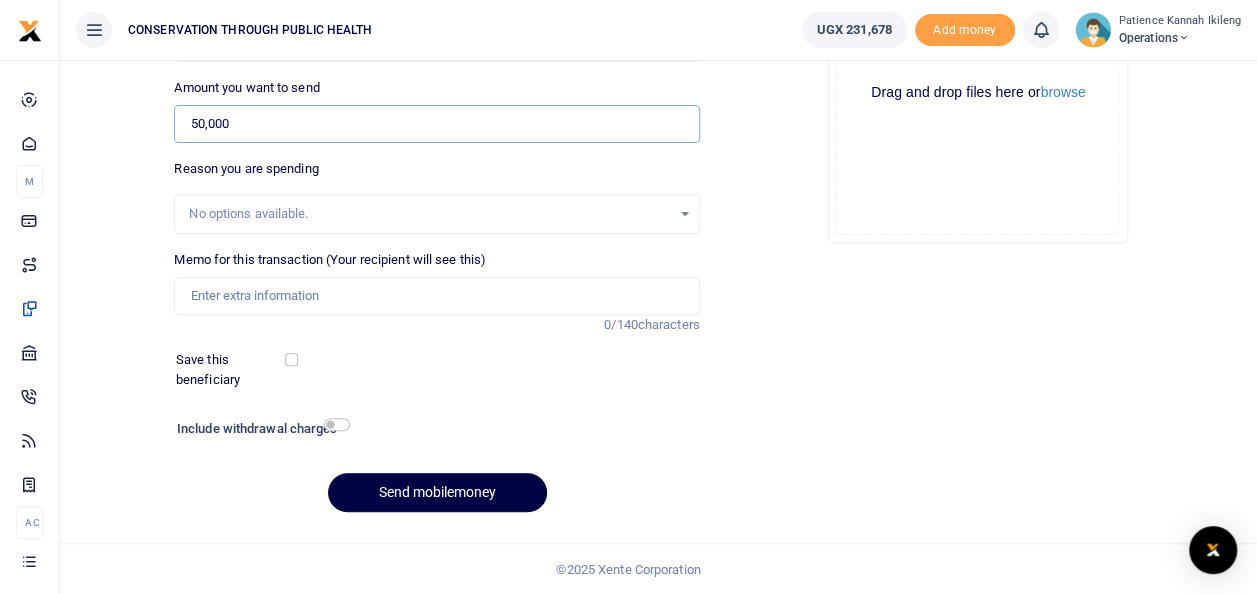 type on "50,000" 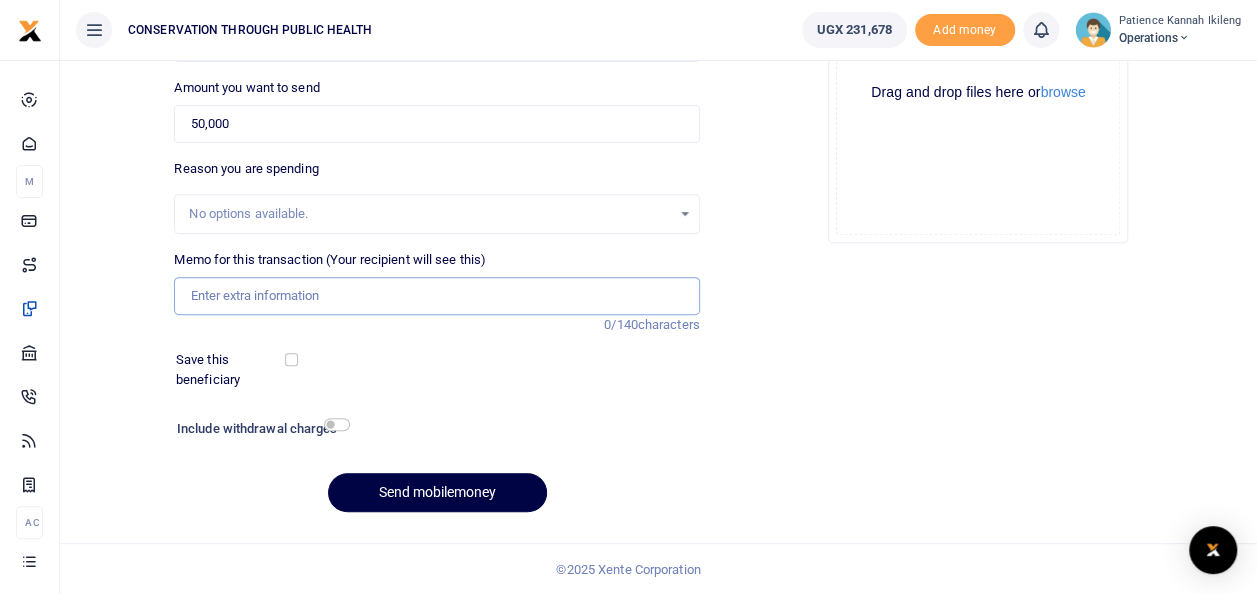 click on "Memo for this transaction (Your recipient will see this)" at bounding box center (436, 296) 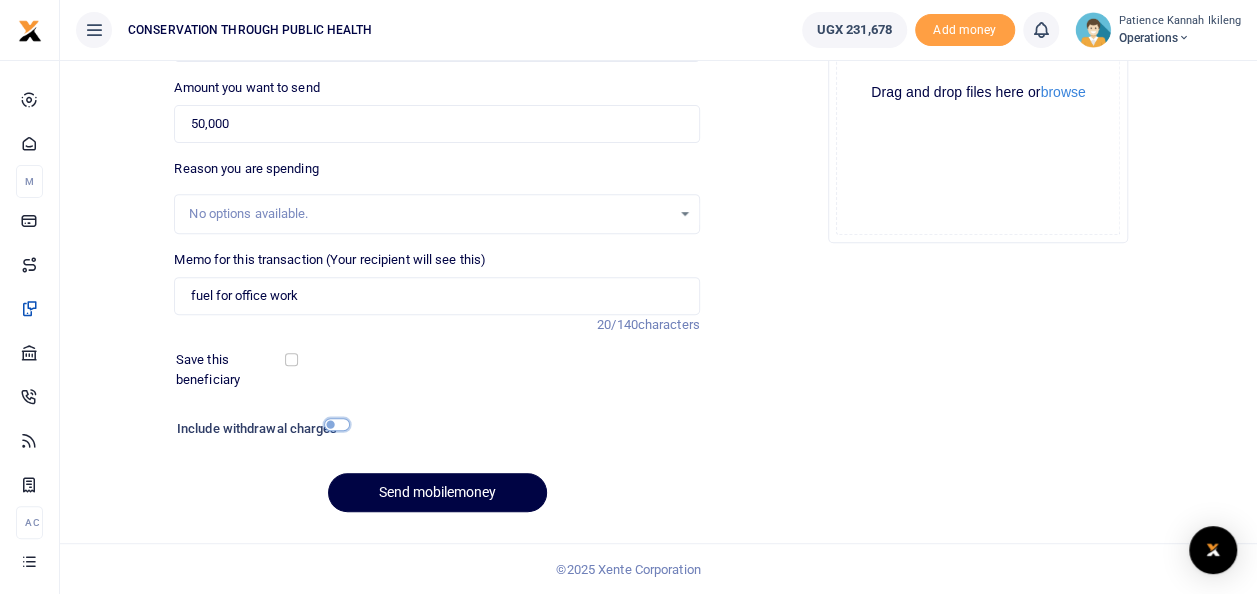 click at bounding box center (337, 424) 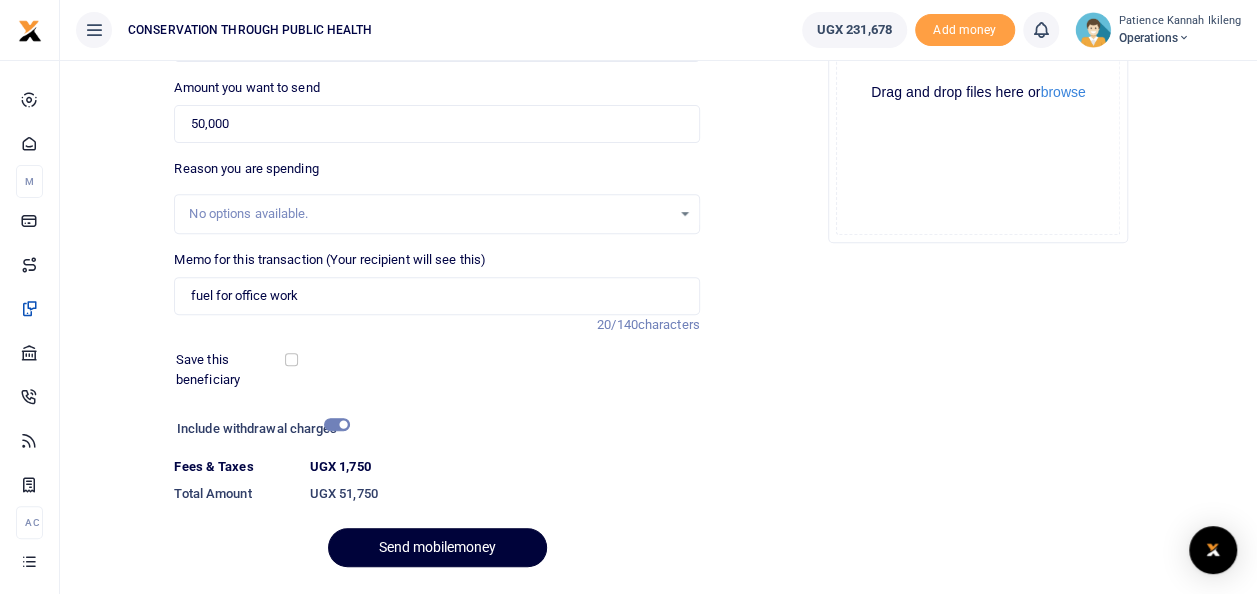click on "Send mobilemoney" at bounding box center [437, 547] 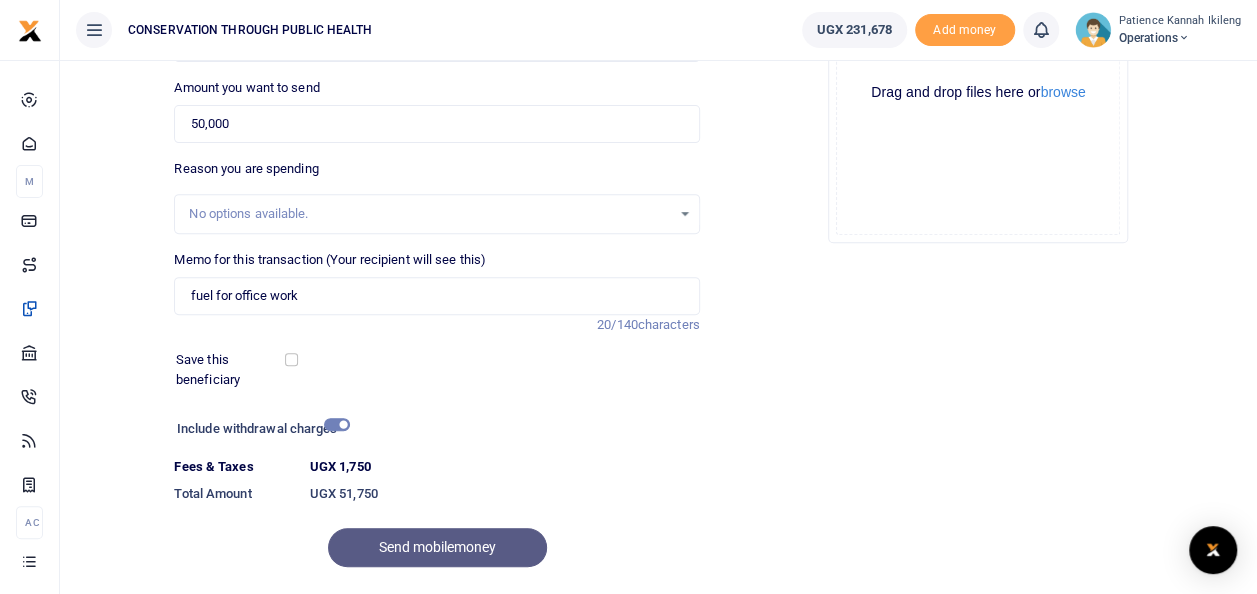 scroll, scrollTop: 0, scrollLeft: 0, axis: both 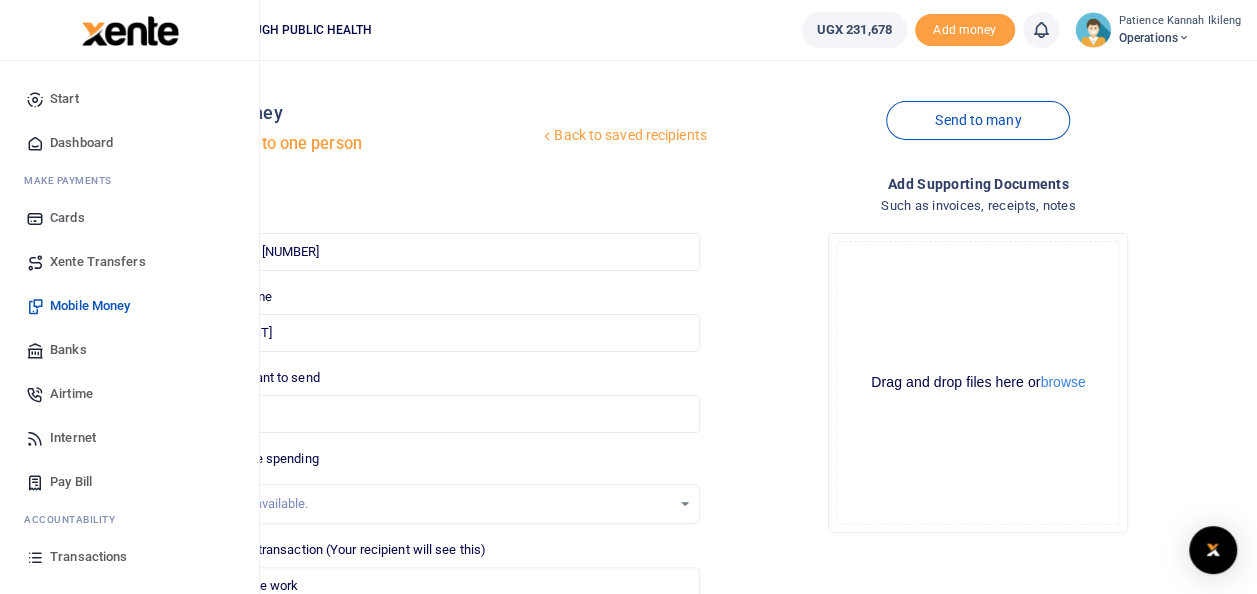 click on "Dashboard" at bounding box center (81, 143) 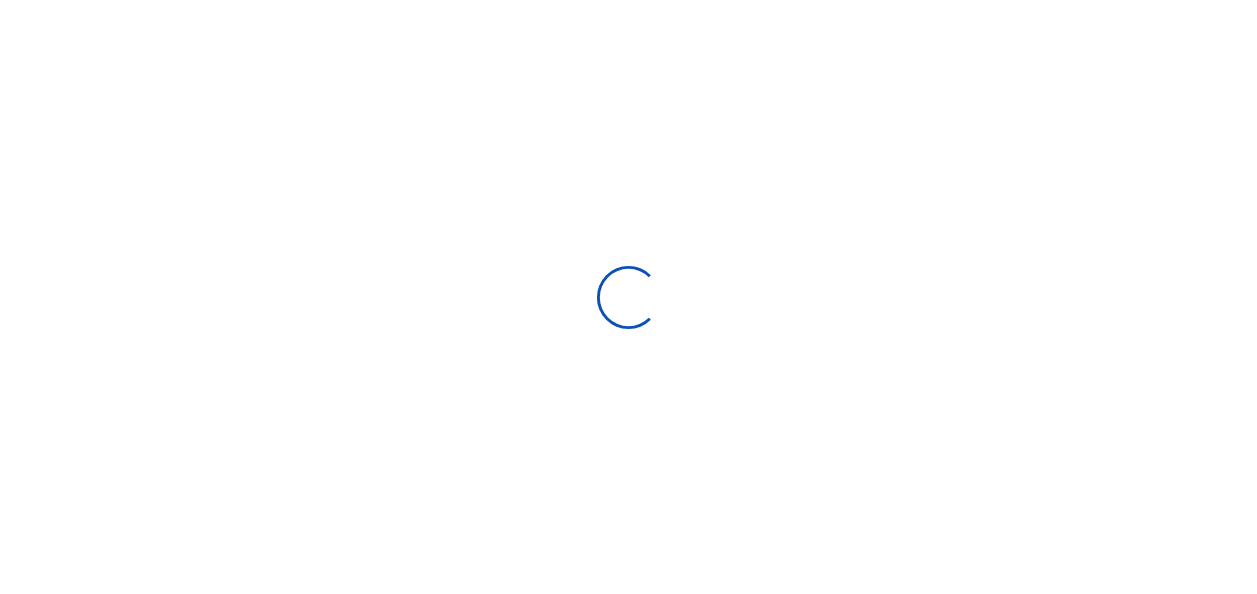scroll, scrollTop: 0, scrollLeft: 0, axis: both 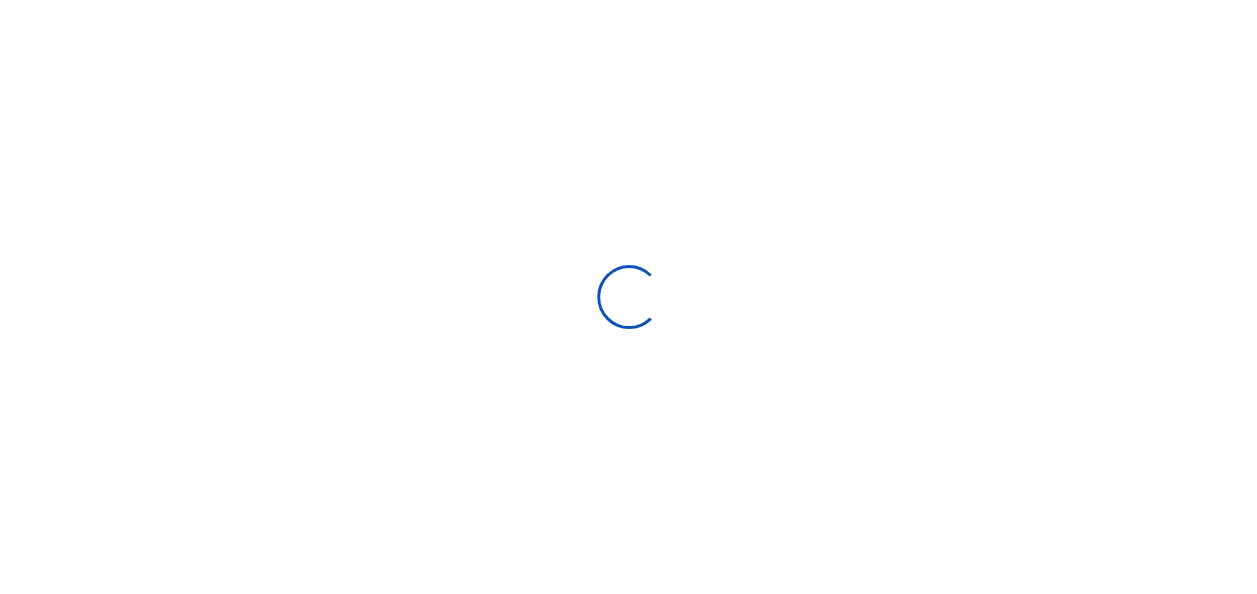 click at bounding box center [628, 297] 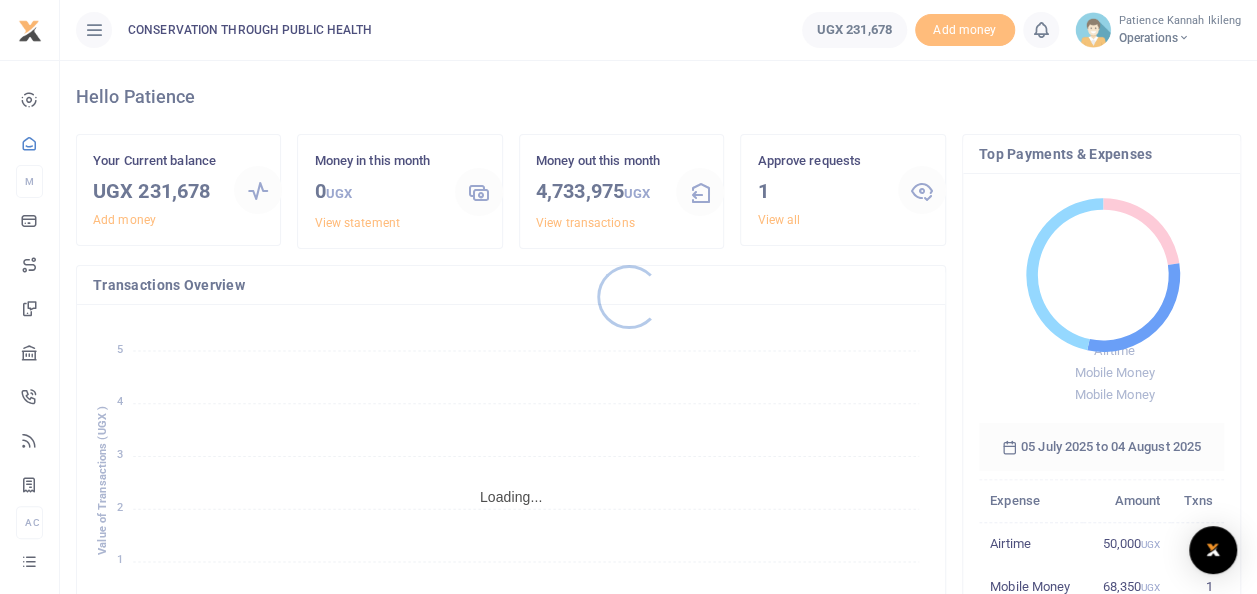 scroll, scrollTop: 265, scrollLeft: 230, axis: both 